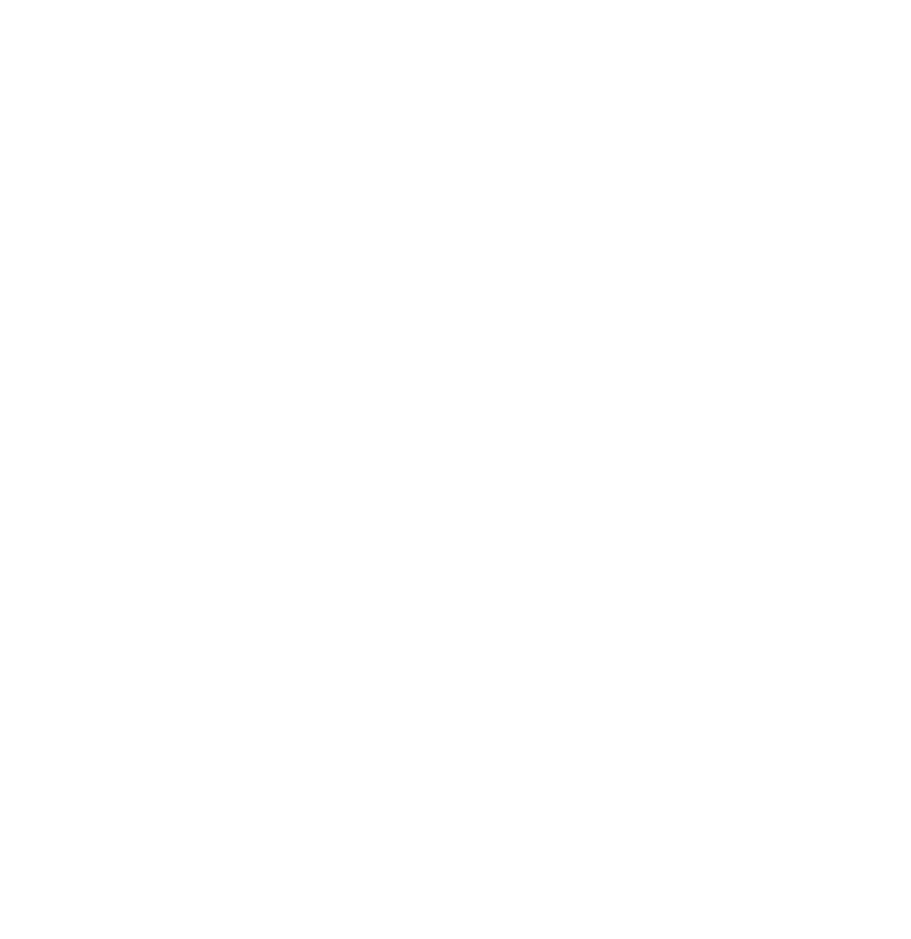 scroll, scrollTop: 0, scrollLeft: 0, axis: both 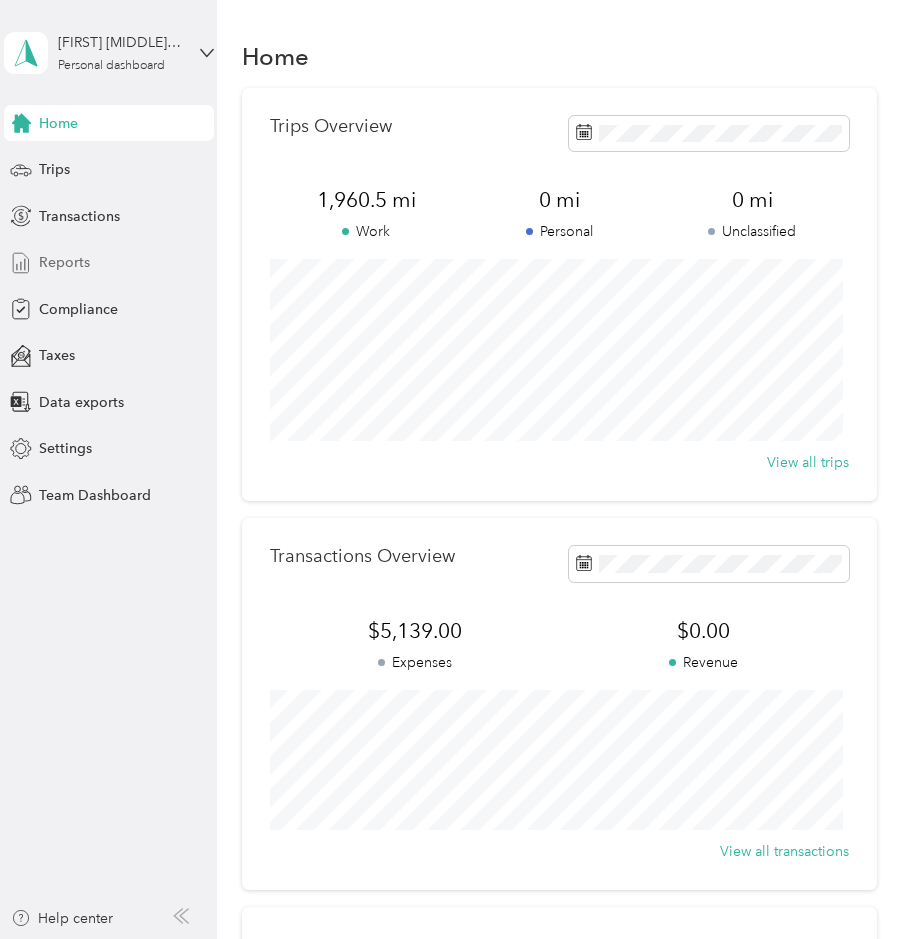 click on "Reports" at bounding box center (64, 262) 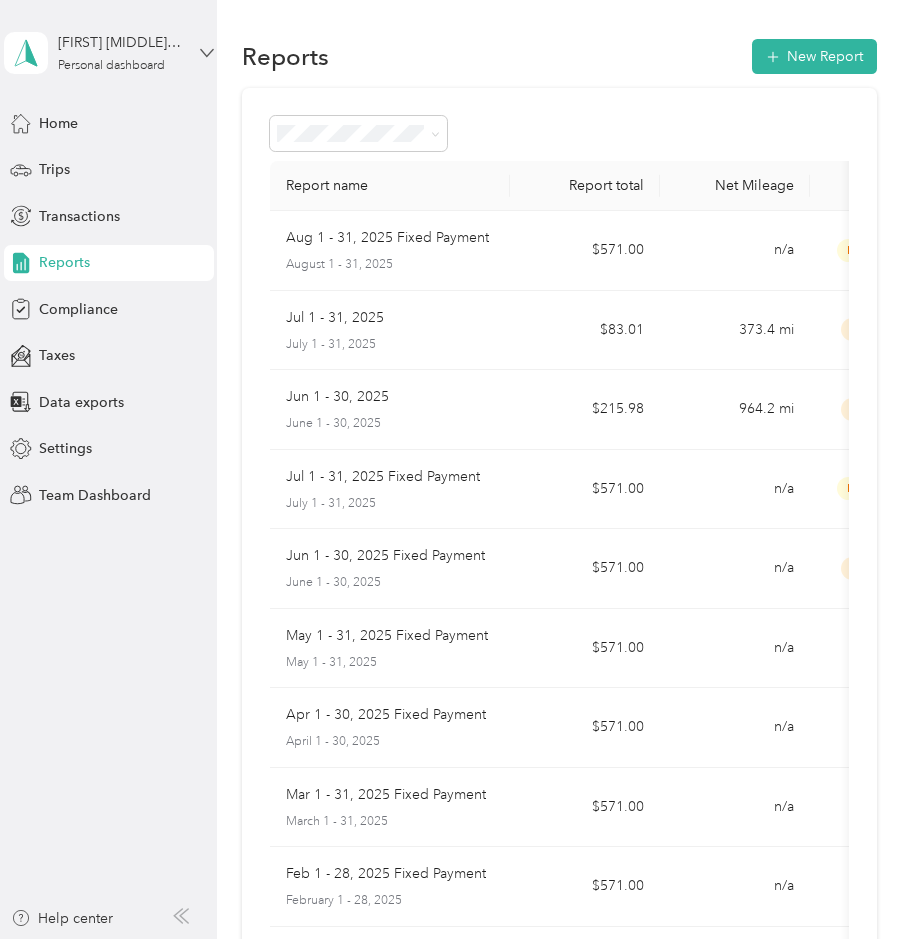 click 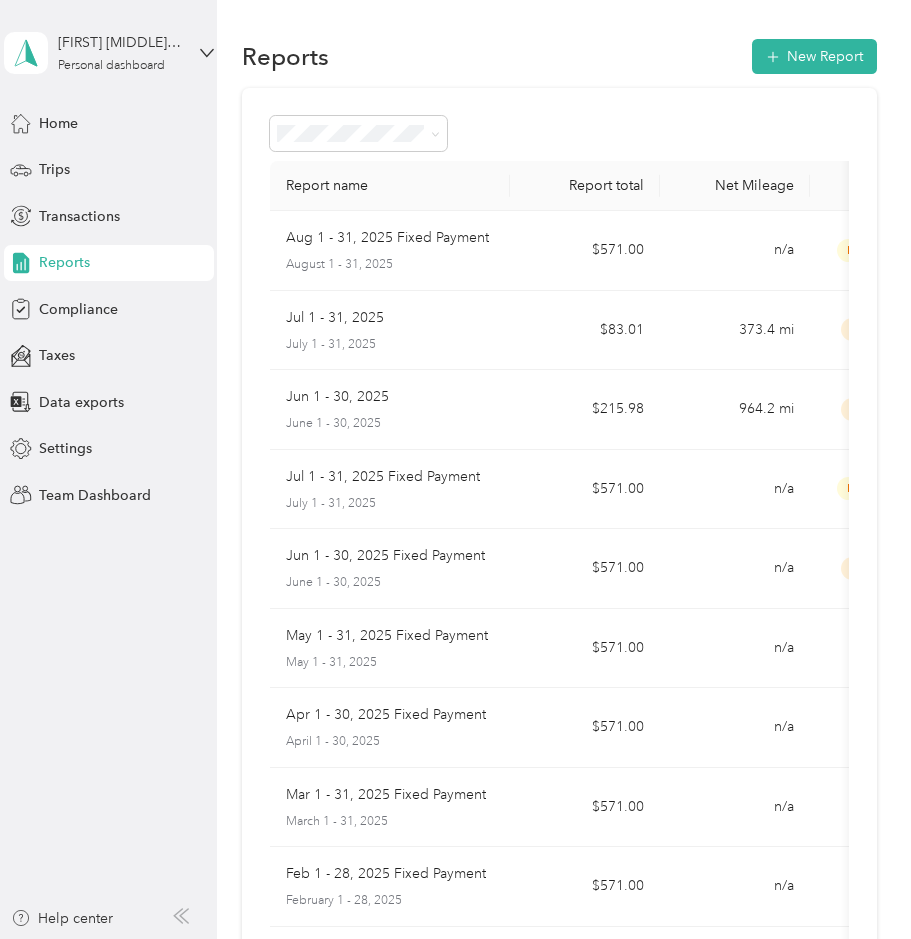 click on "Team dashboard" at bounding box center [75, 163] 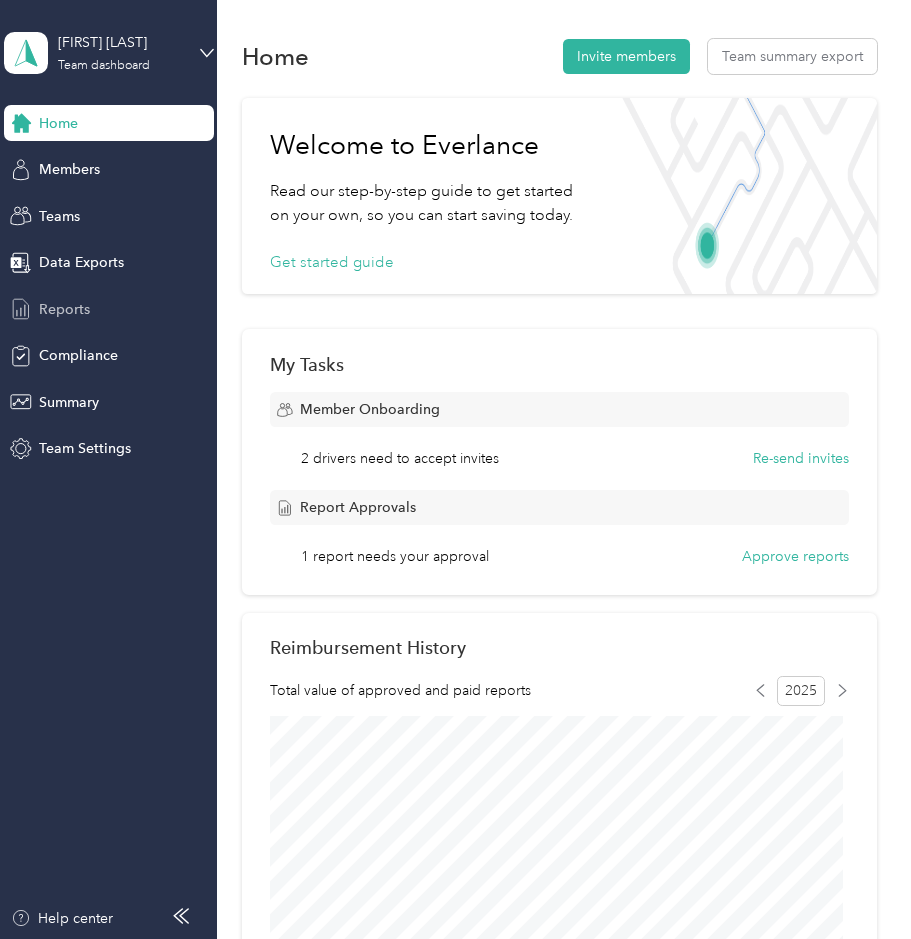 click on "Reports" at bounding box center (64, 309) 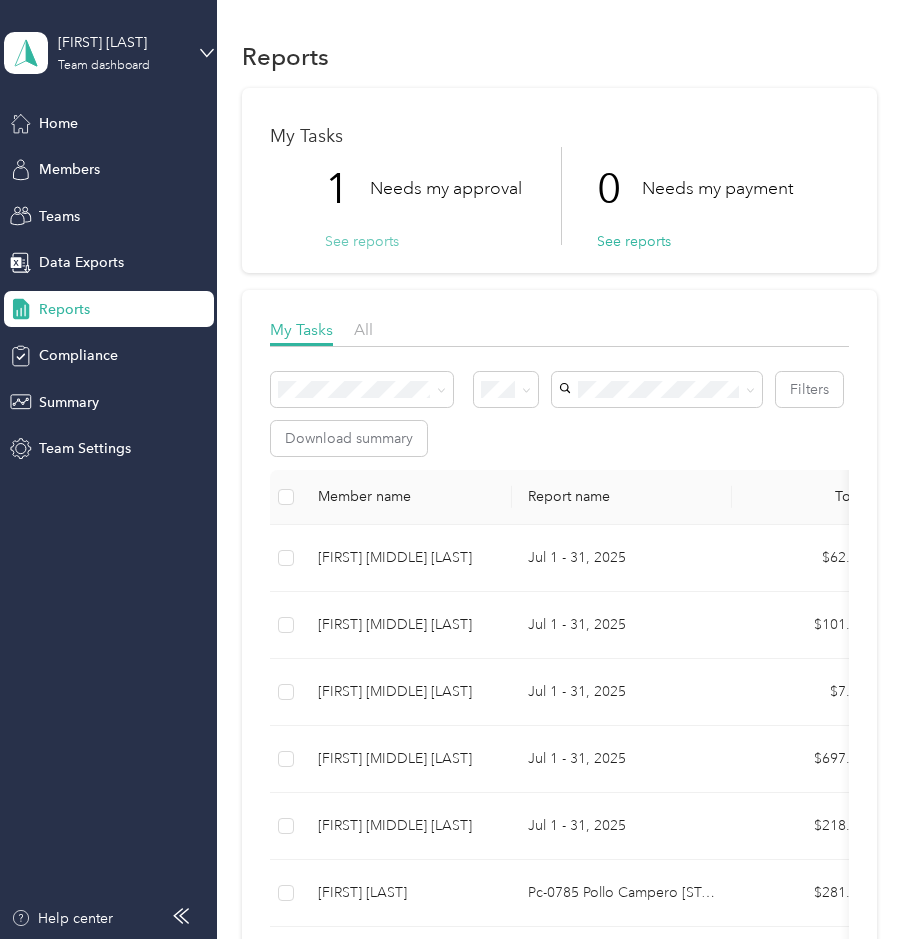 click on "See reports" at bounding box center (362, 241) 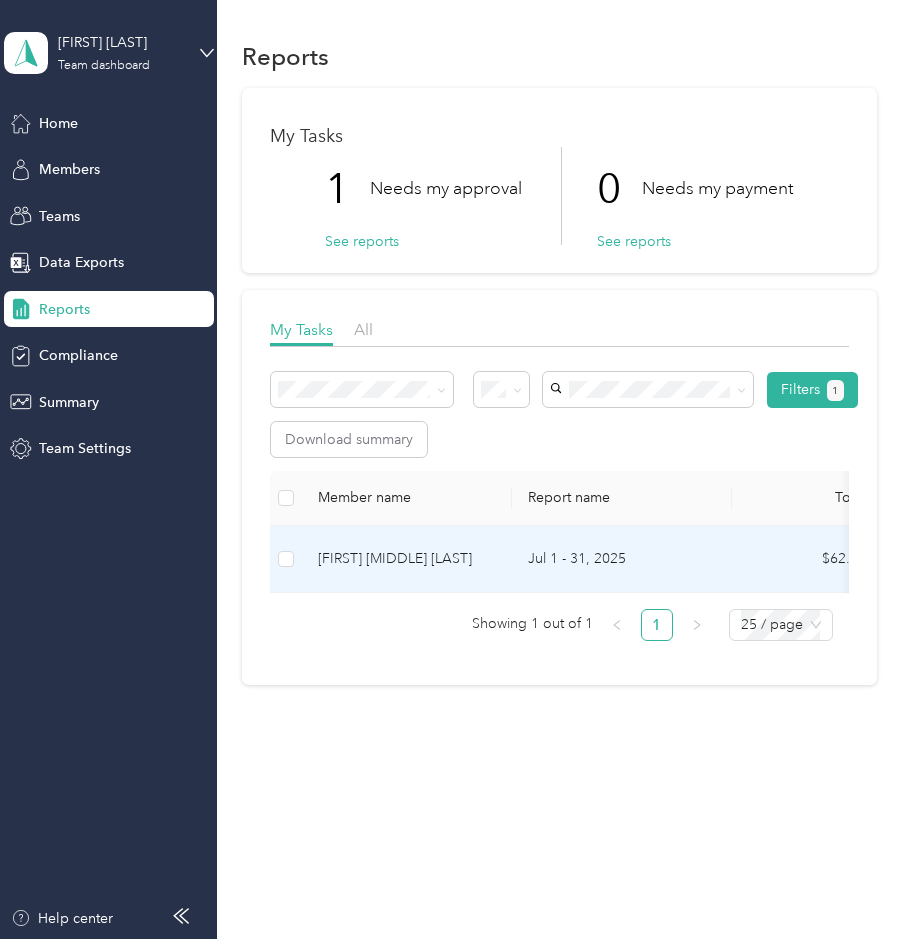 click on "[FIRST] [MIDDLE] [LAST]" at bounding box center [407, 559] 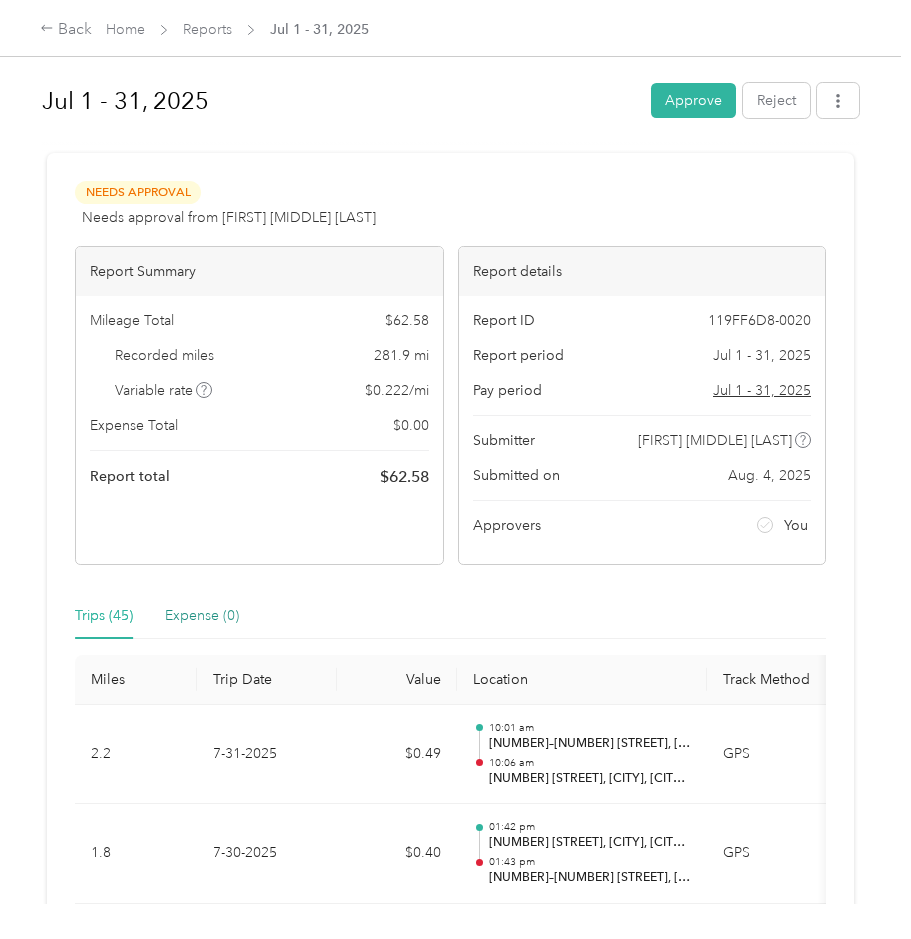 click on "Expense (0)" at bounding box center (202, 616) 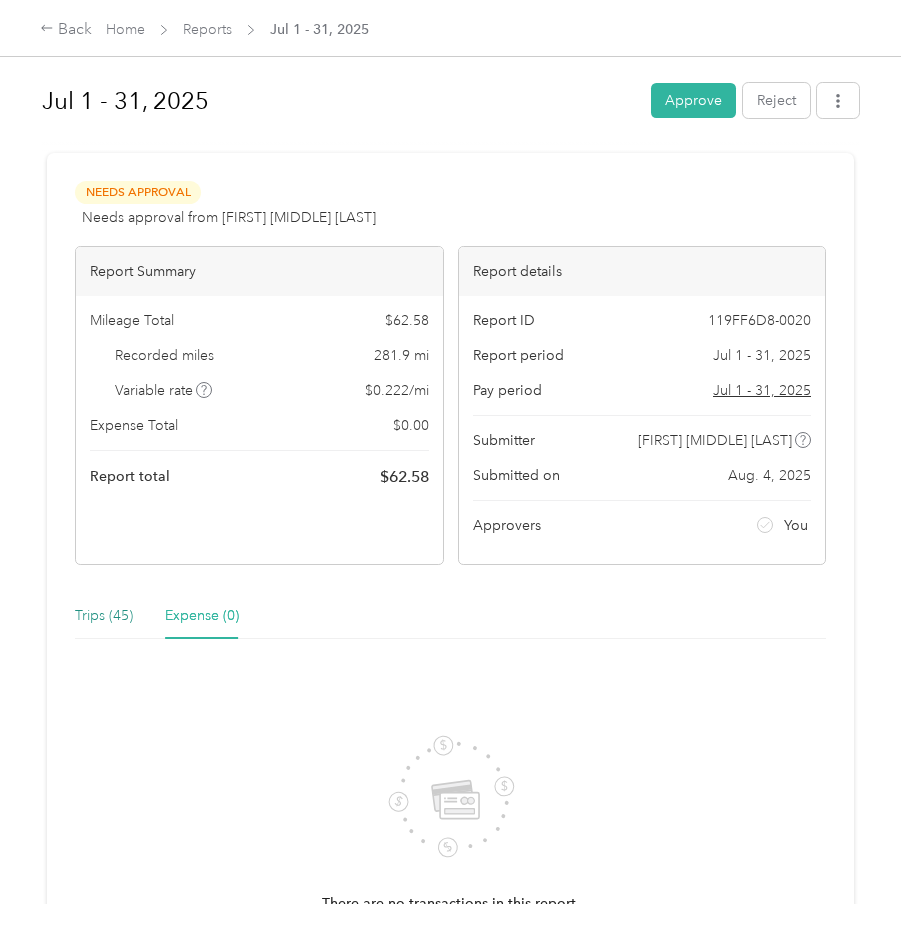 click on "Trips (45)" at bounding box center [104, 616] 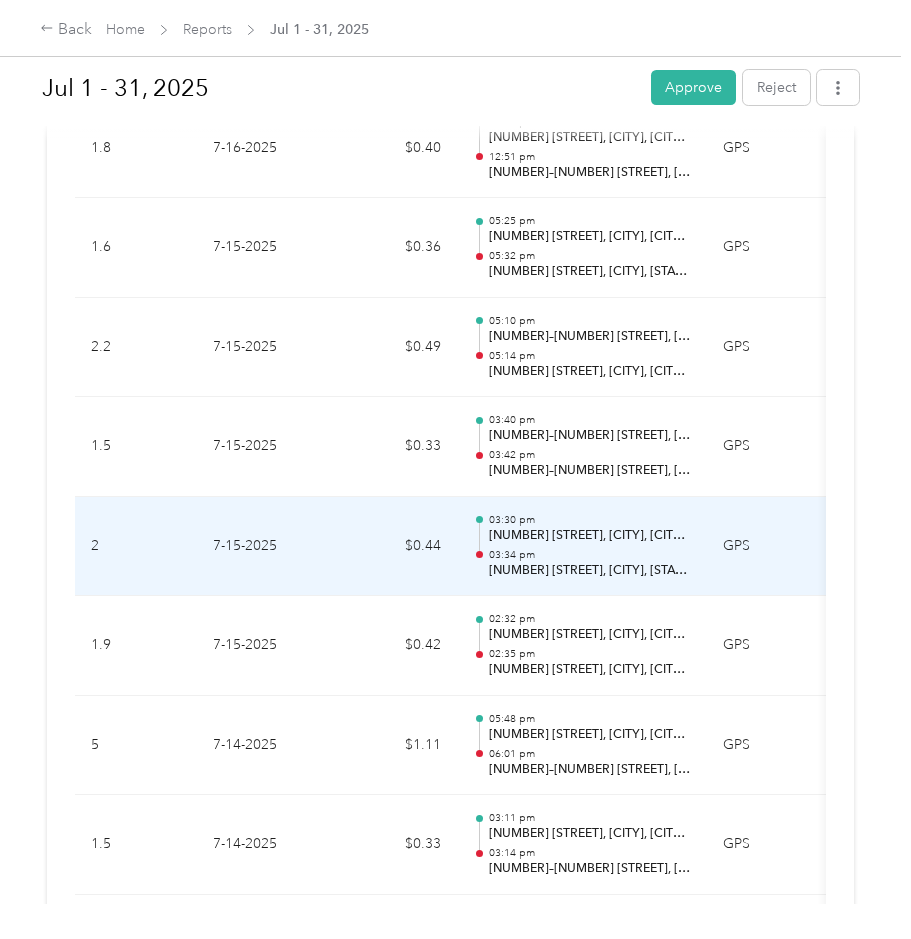 scroll, scrollTop: 1850, scrollLeft: 0, axis: vertical 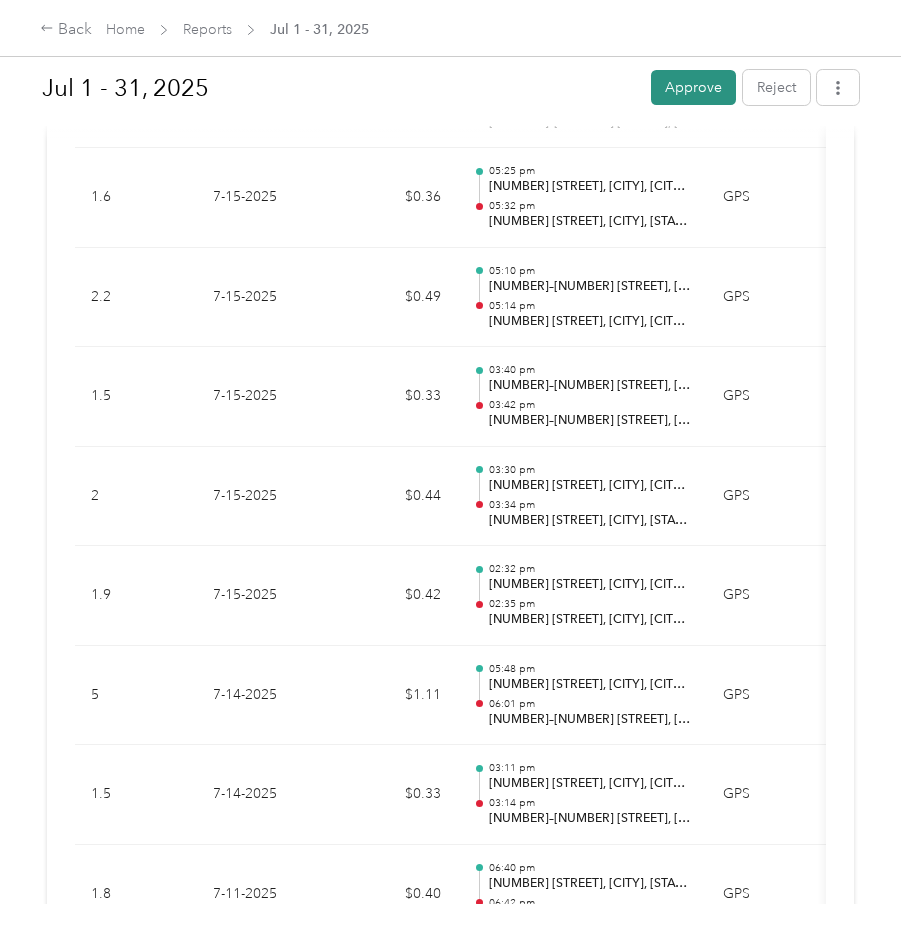 click on "Approve" at bounding box center [693, 87] 